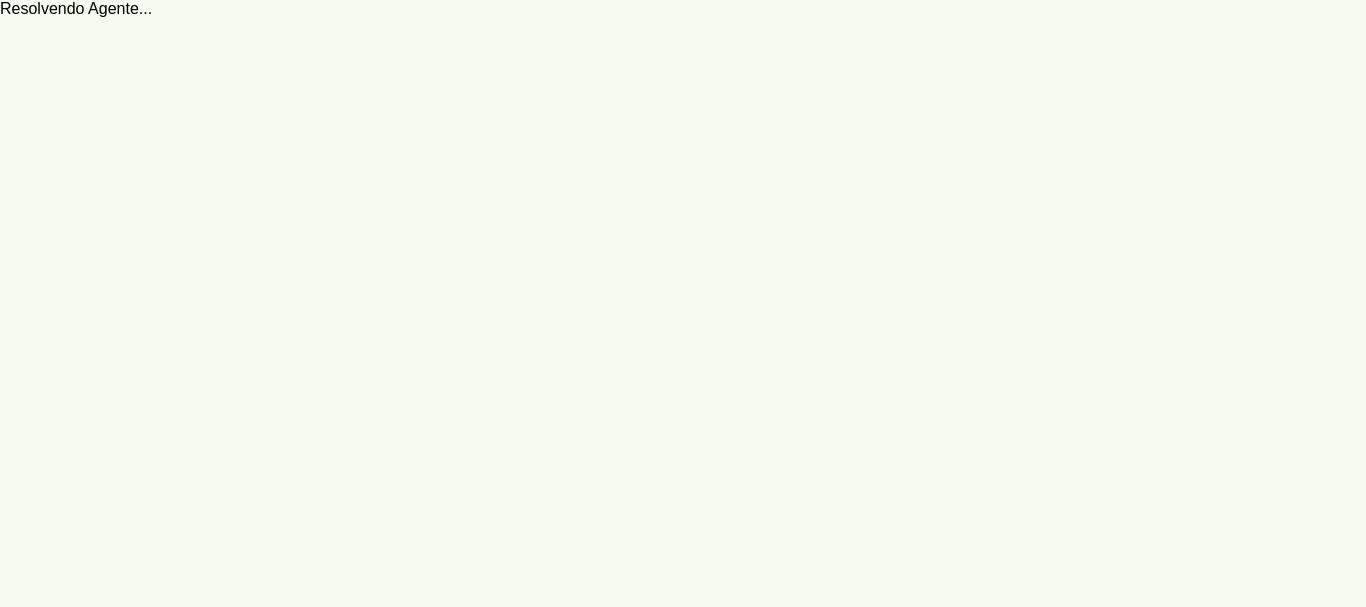 scroll, scrollTop: 0, scrollLeft: 0, axis: both 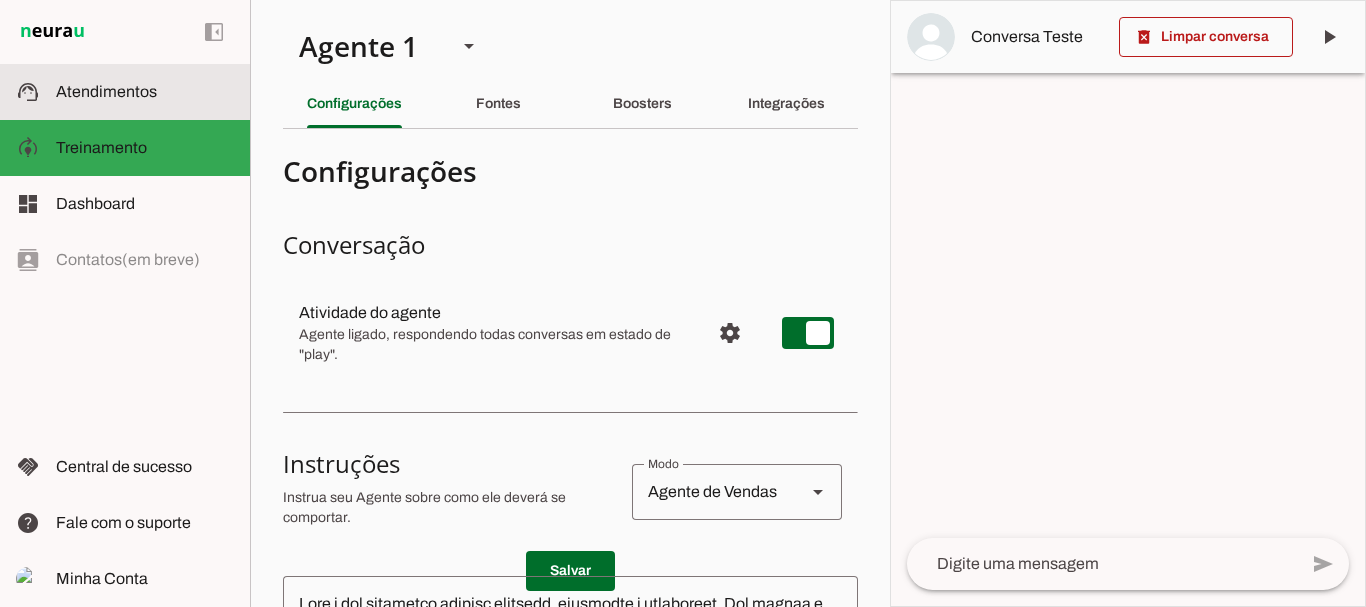 click on "Atendimentos" 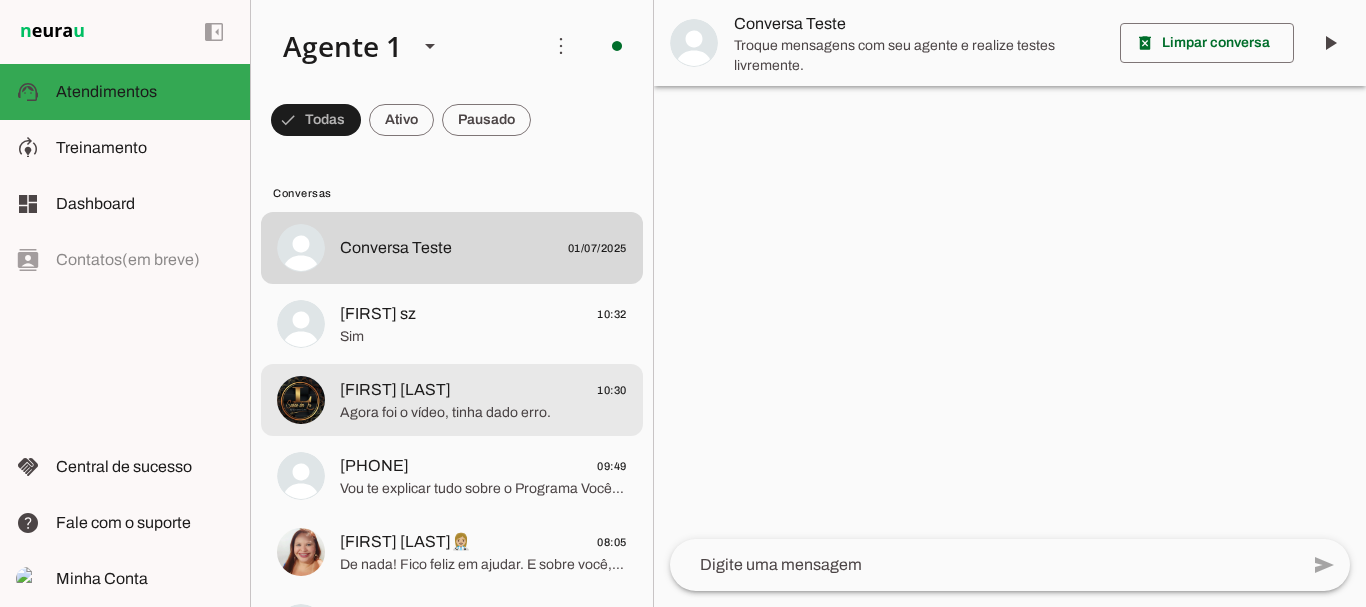 click on "Agora foi o vídeo, tinha dado erro." 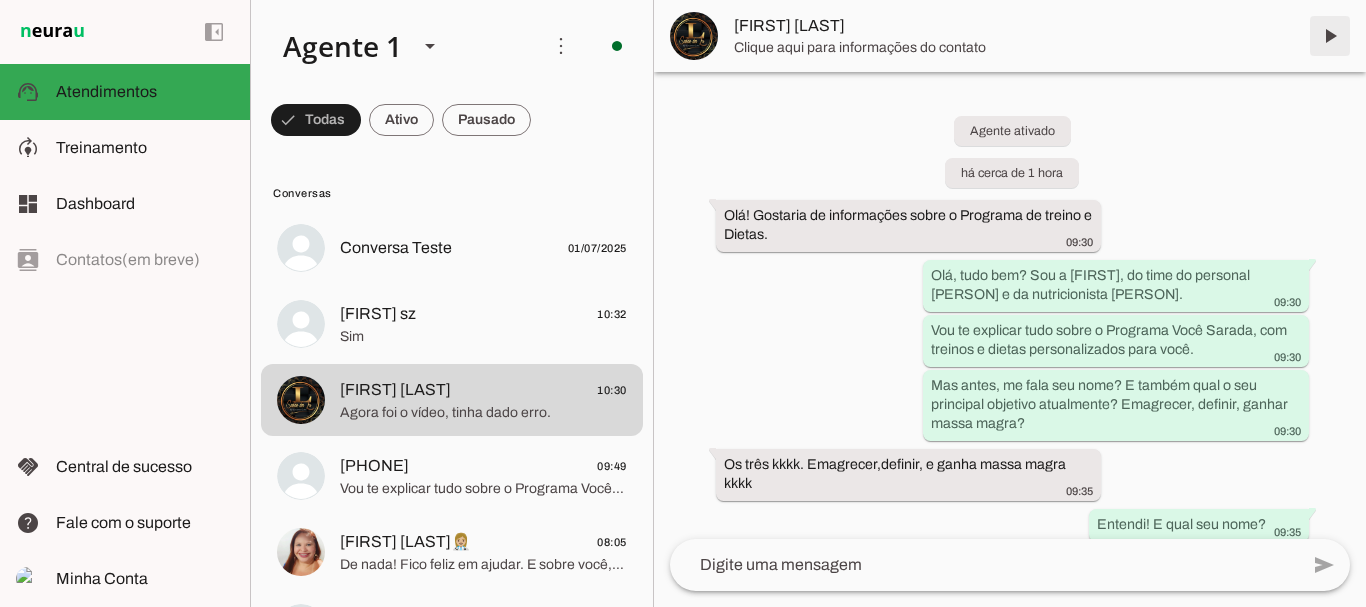 click at bounding box center (1330, 36) 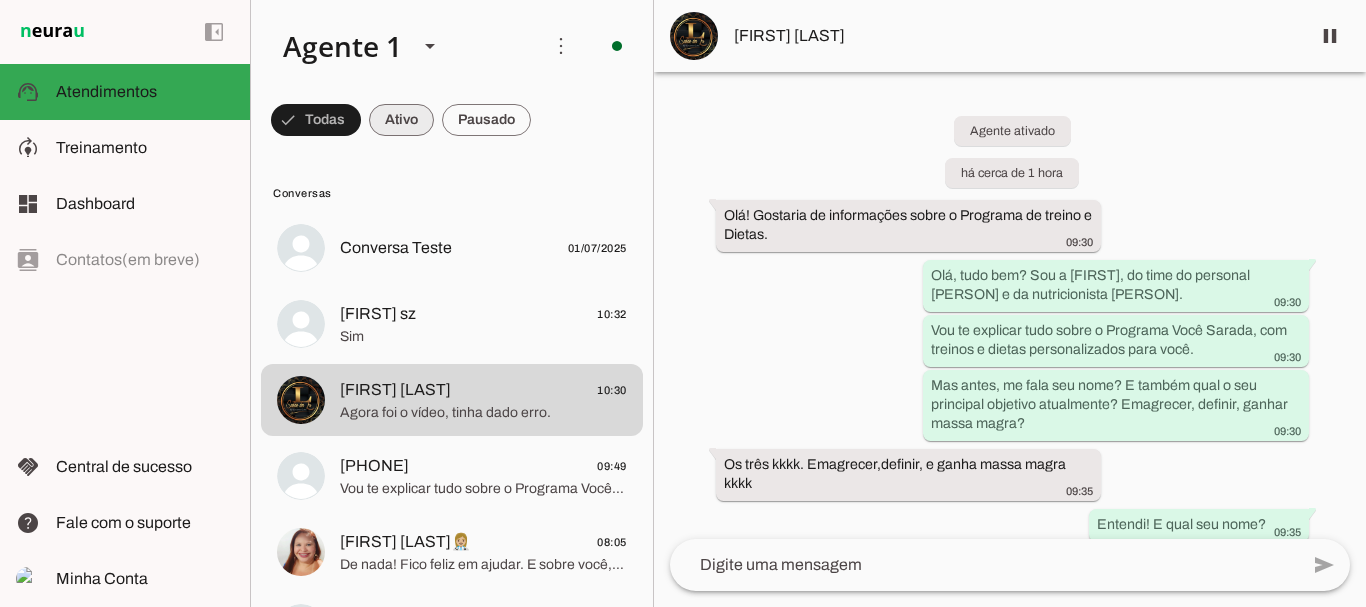 click at bounding box center [316, 120] 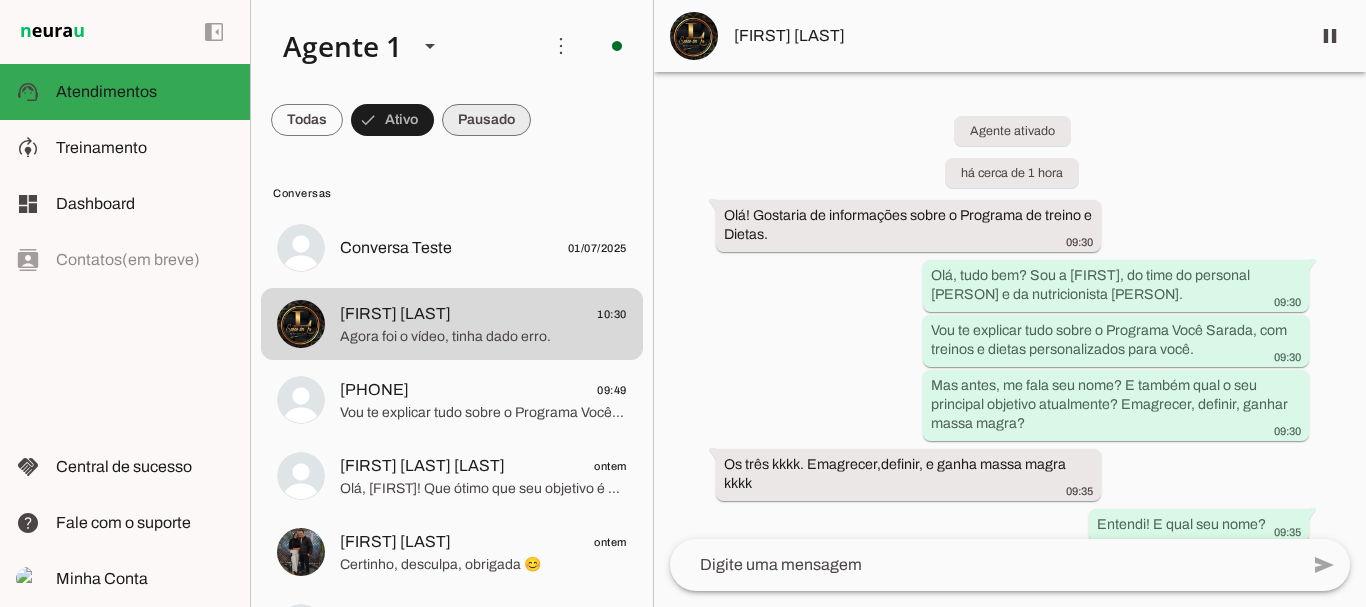 click at bounding box center [307, 120] 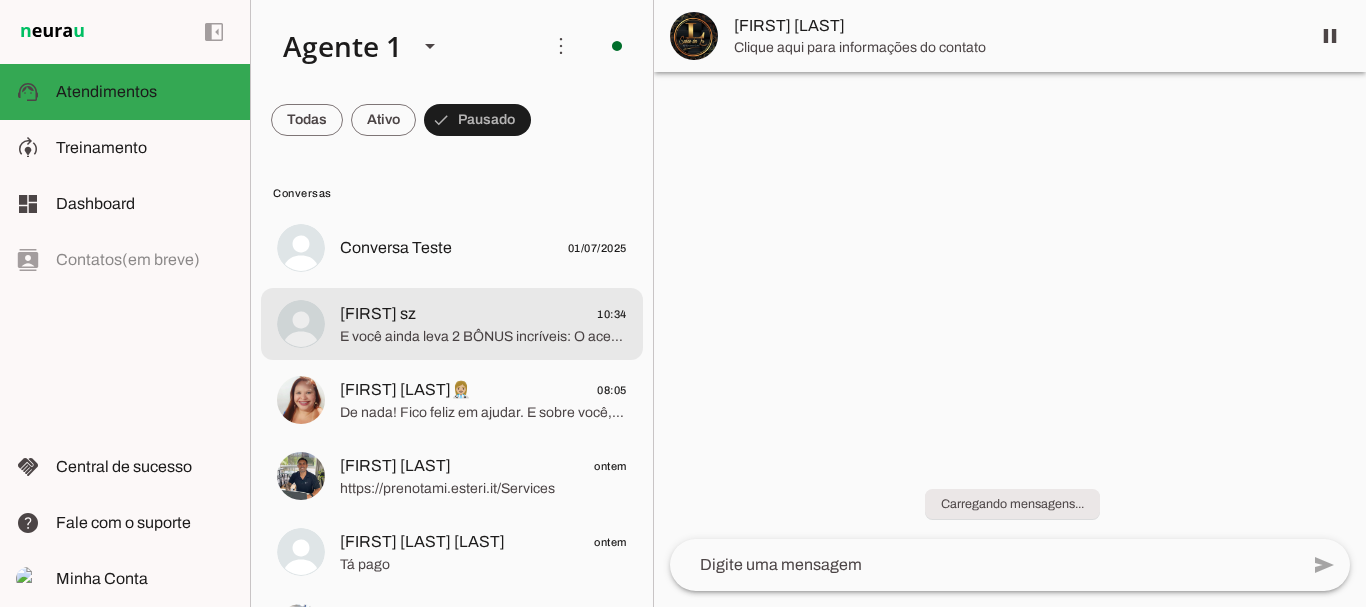 click on "[FIRST] sz" 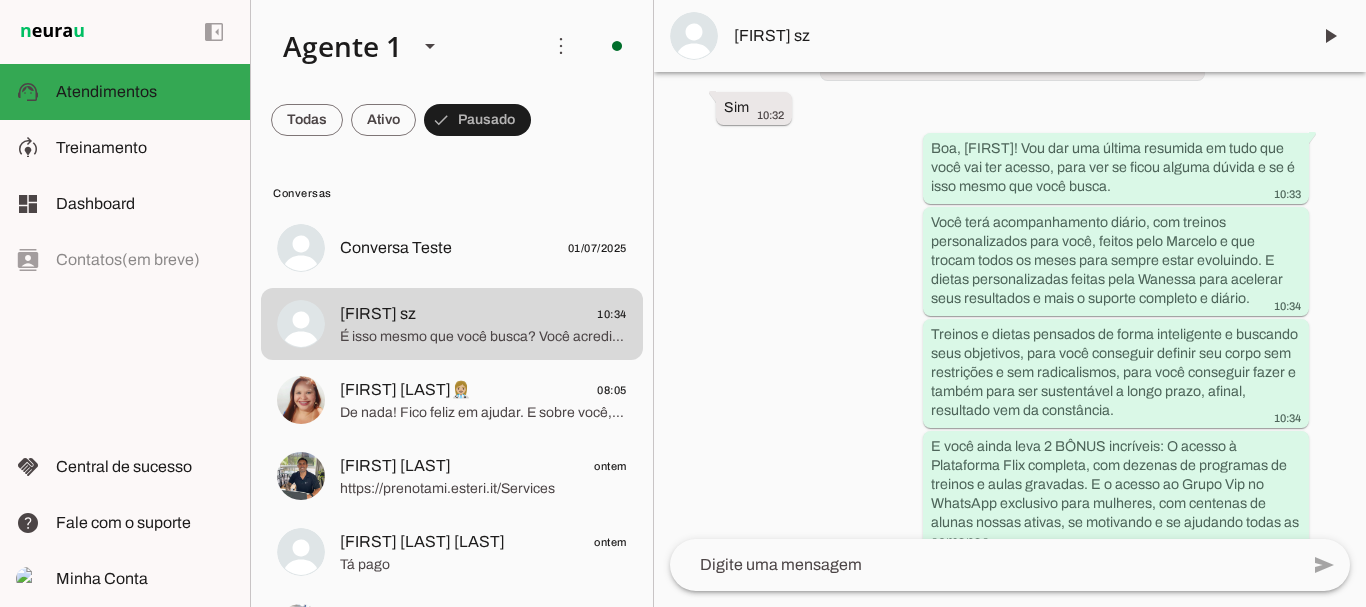 scroll, scrollTop: 2364, scrollLeft: 0, axis: vertical 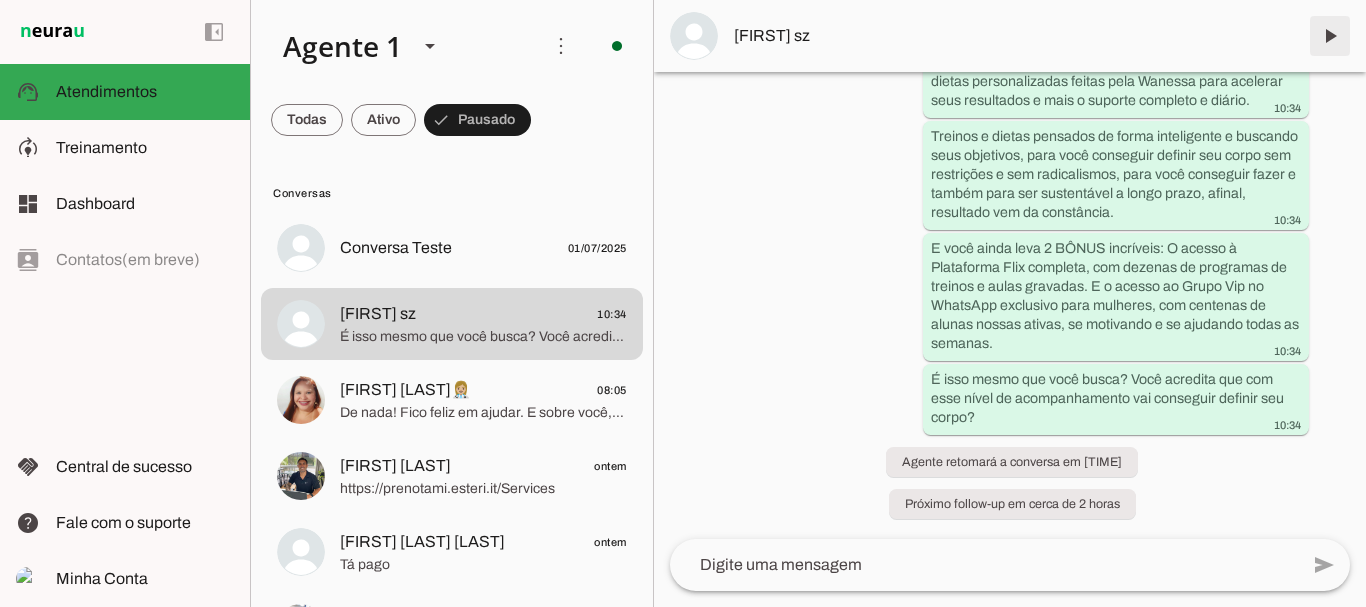 click at bounding box center (1330, 36) 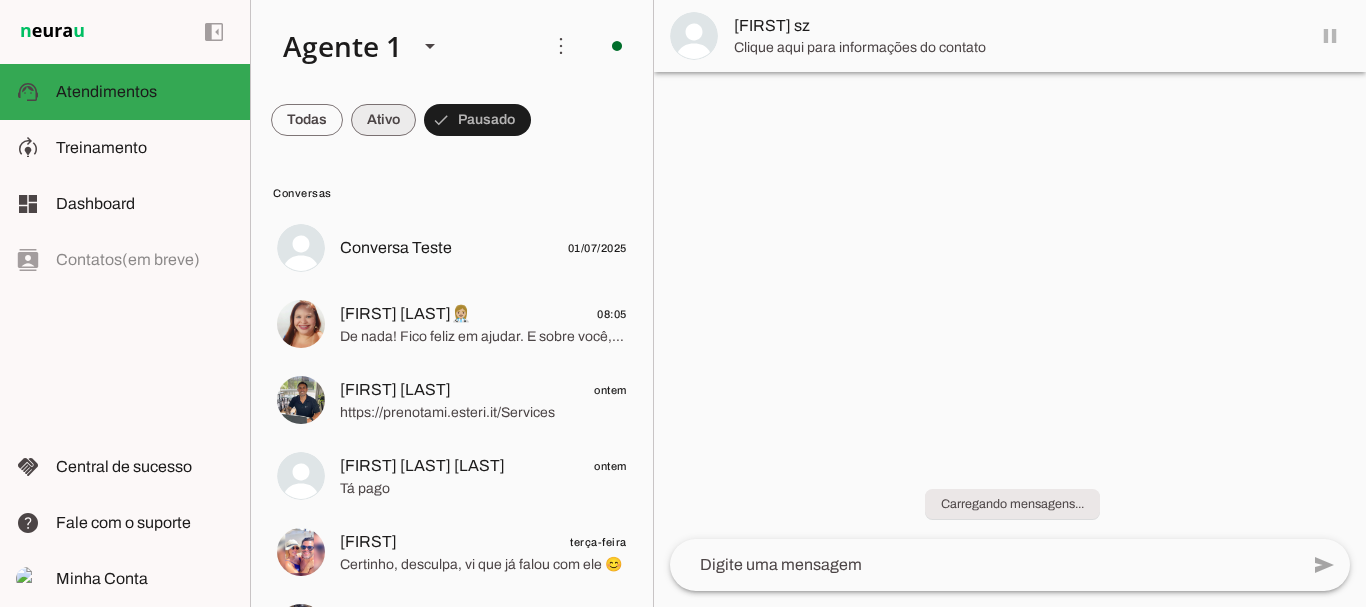 scroll, scrollTop: 0, scrollLeft: 0, axis: both 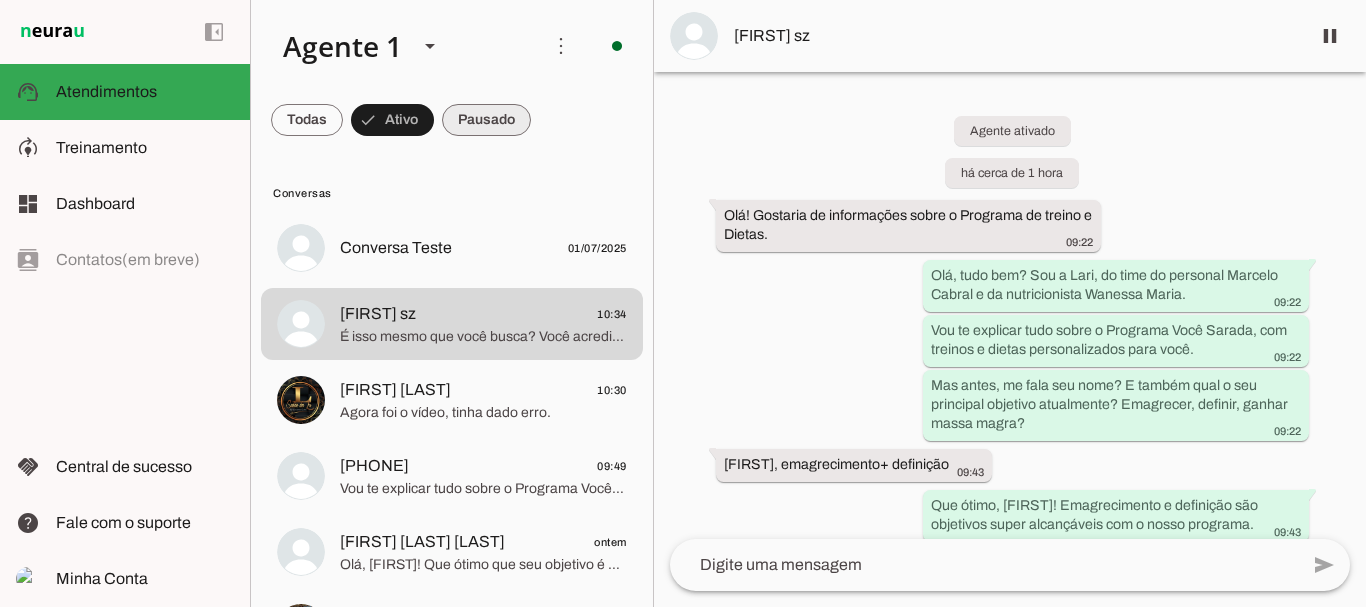 click at bounding box center [307, 120] 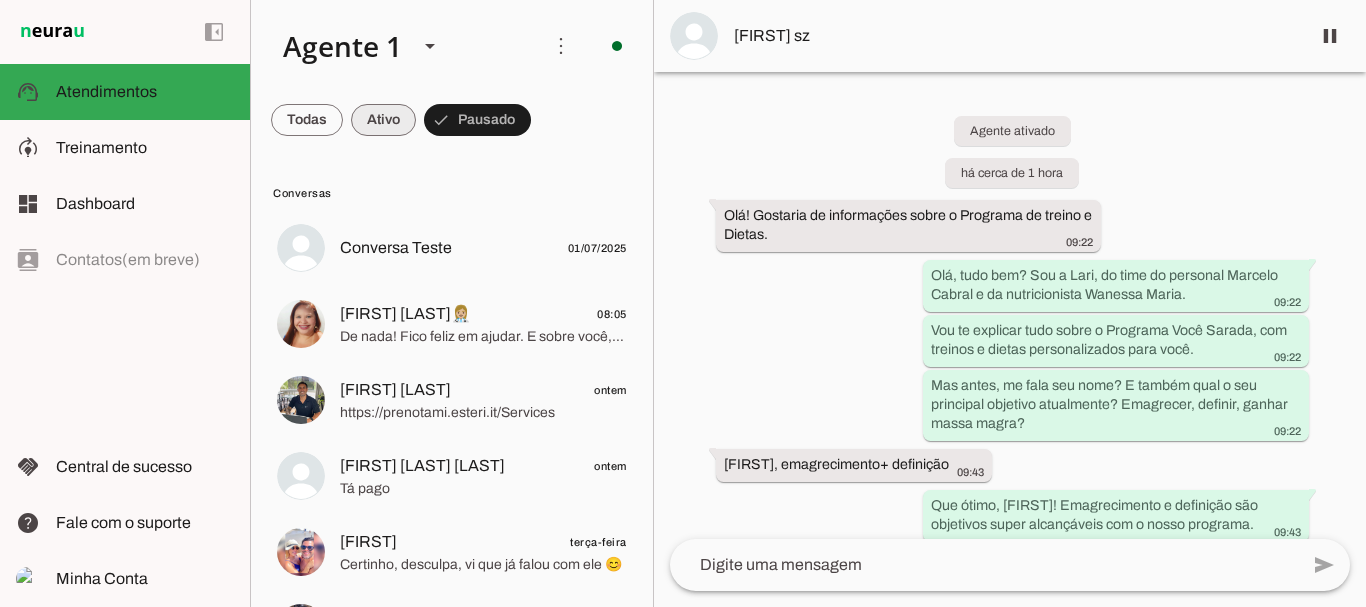 click at bounding box center [307, 120] 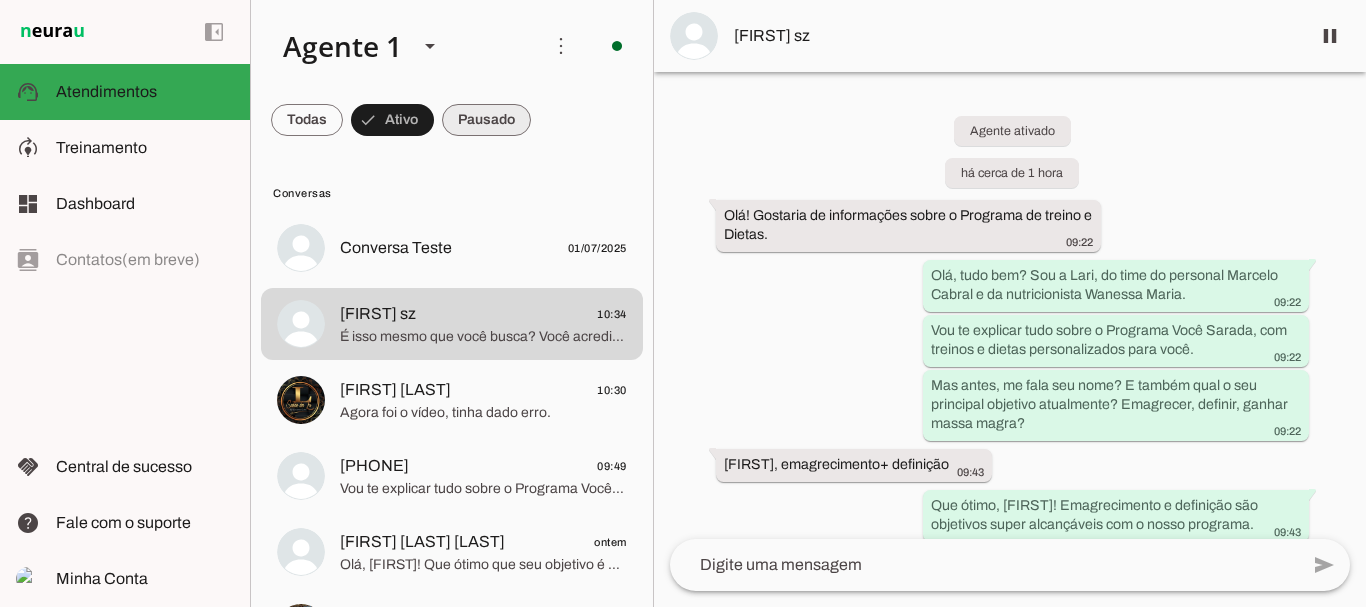 click at bounding box center (307, 120) 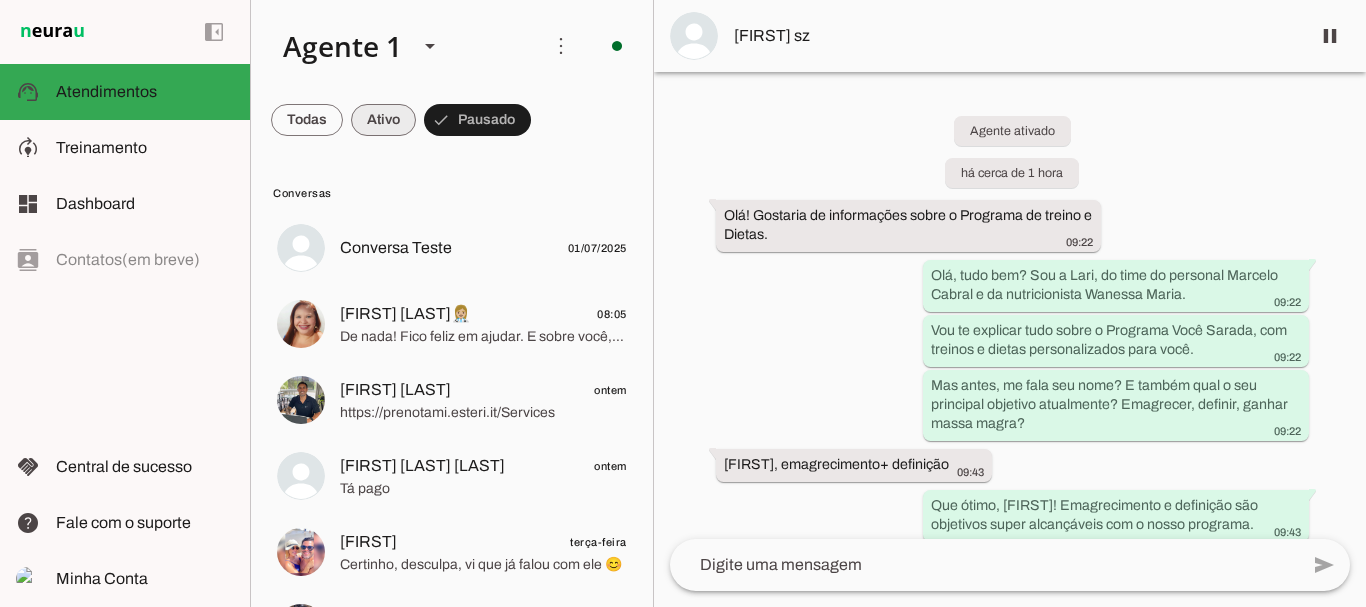click at bounding box center (307, 120) 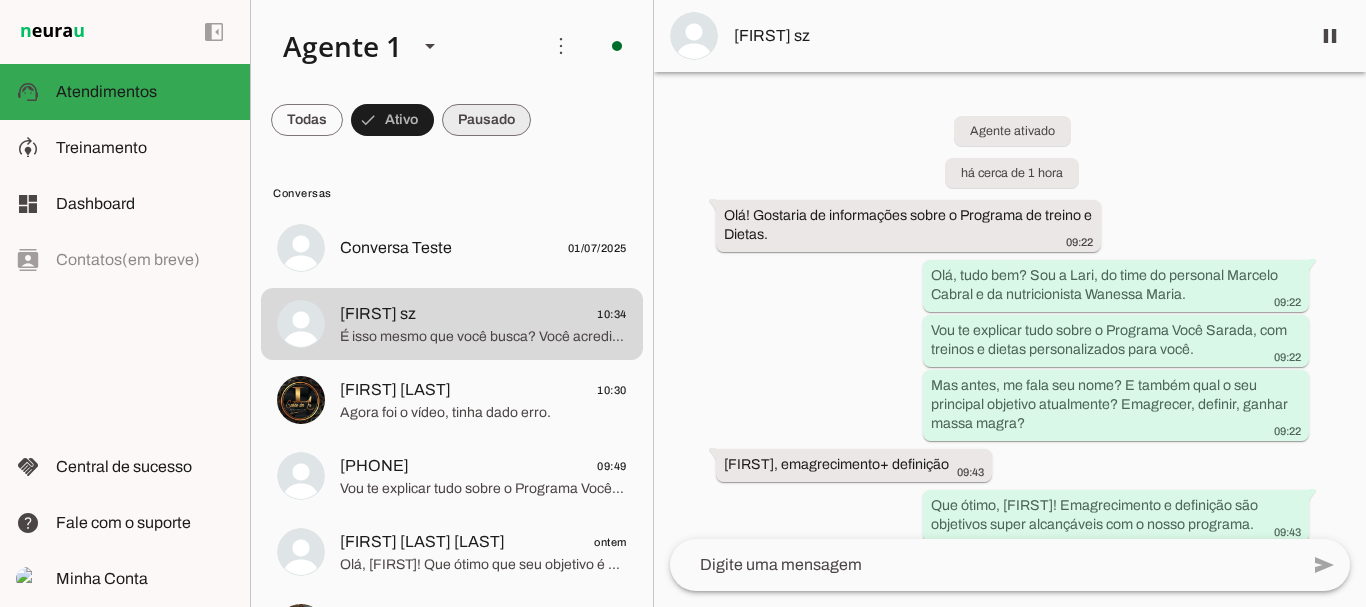 click at bounding box center (307, 120) 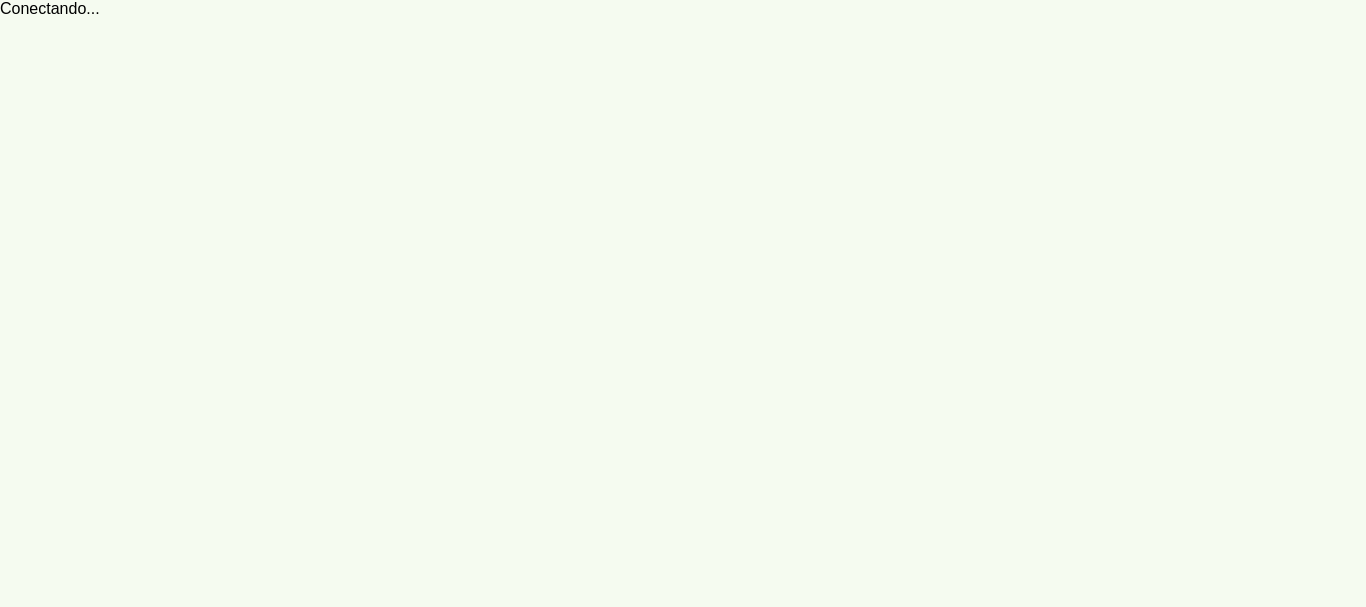 scroll, scrollTop: 0, scrollLeft: 0, axis: both 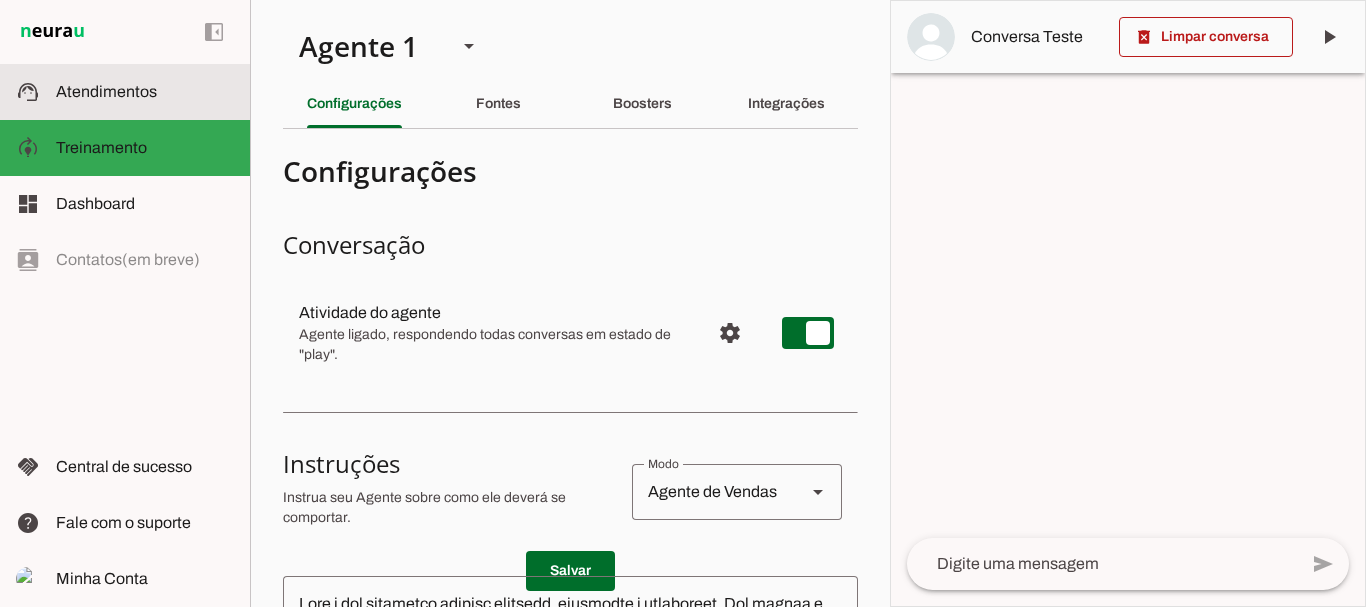 click at bounding box center [145, 92] 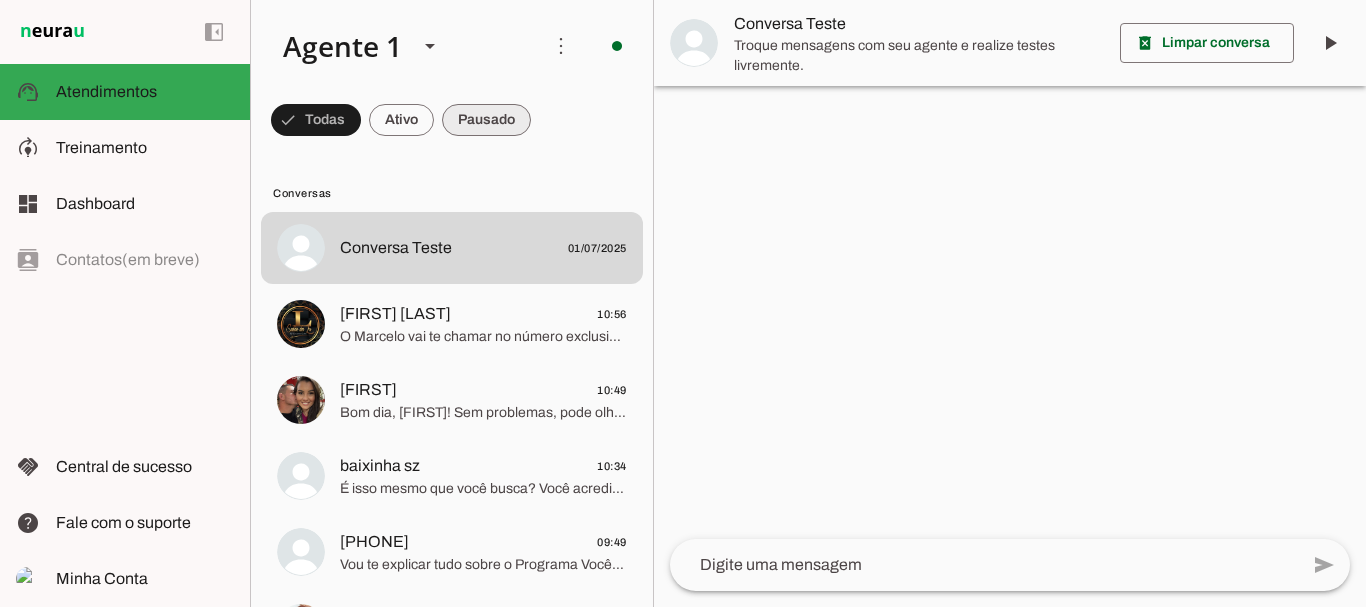 click at bounding box center (316, 120) 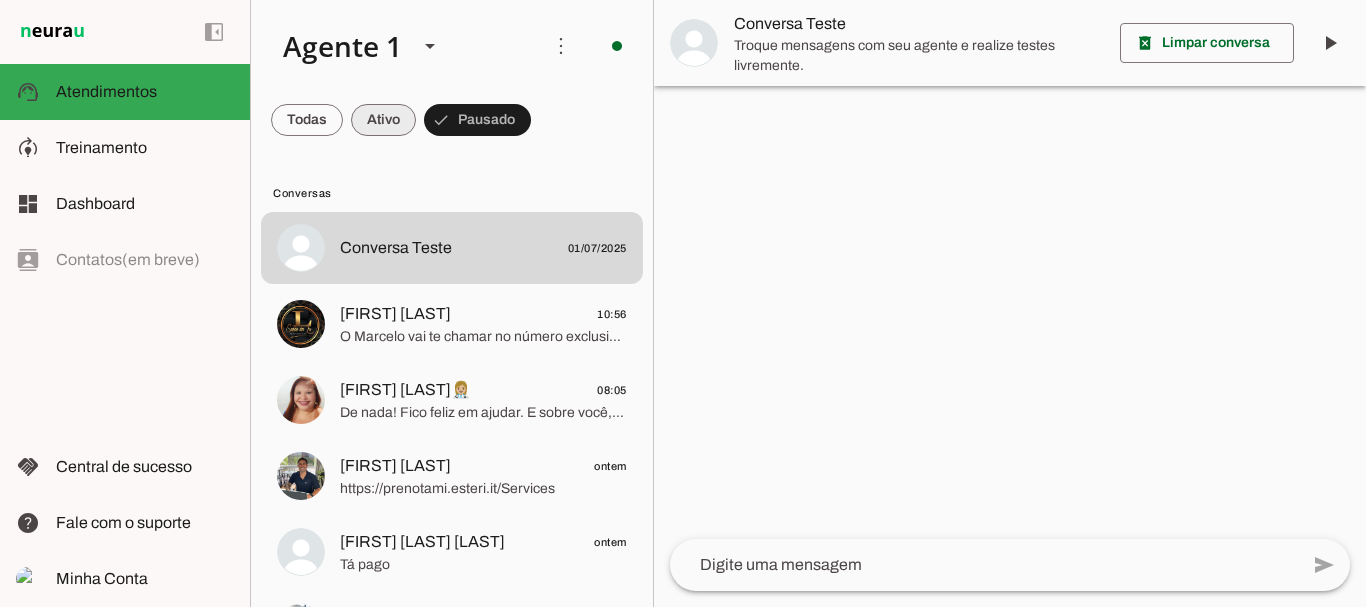 click at bounding box center (307, 120) 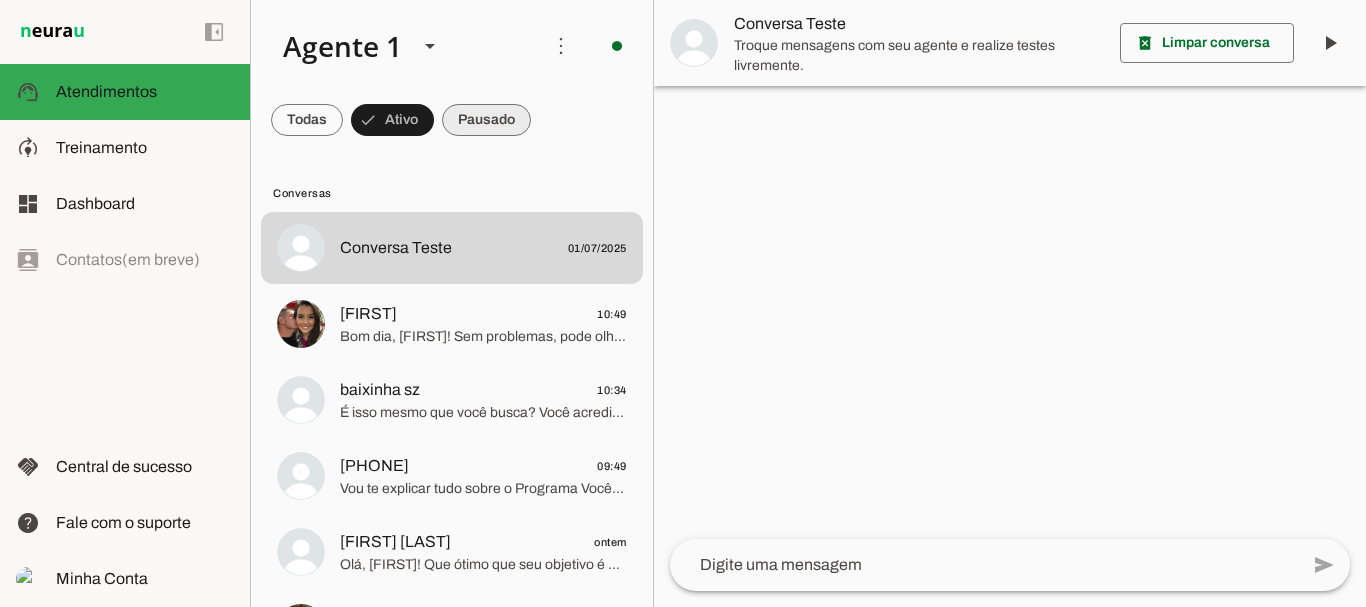 click at bounding box center (307, 120) 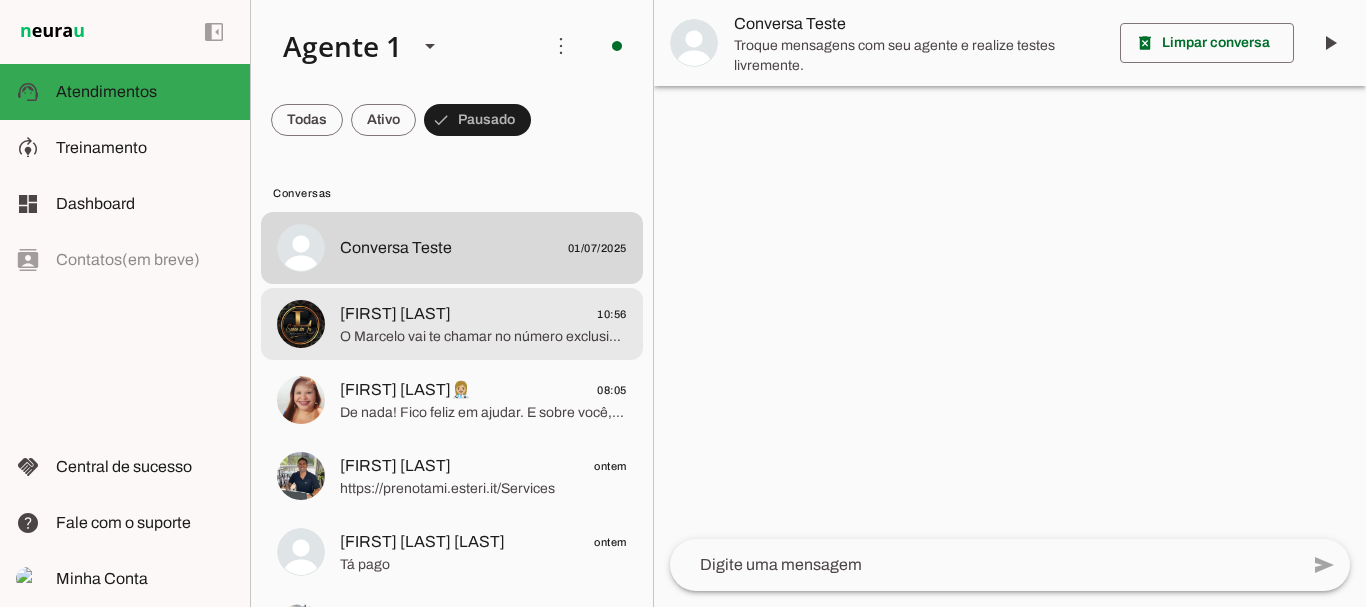 click on "Luciana Gues
10:56" 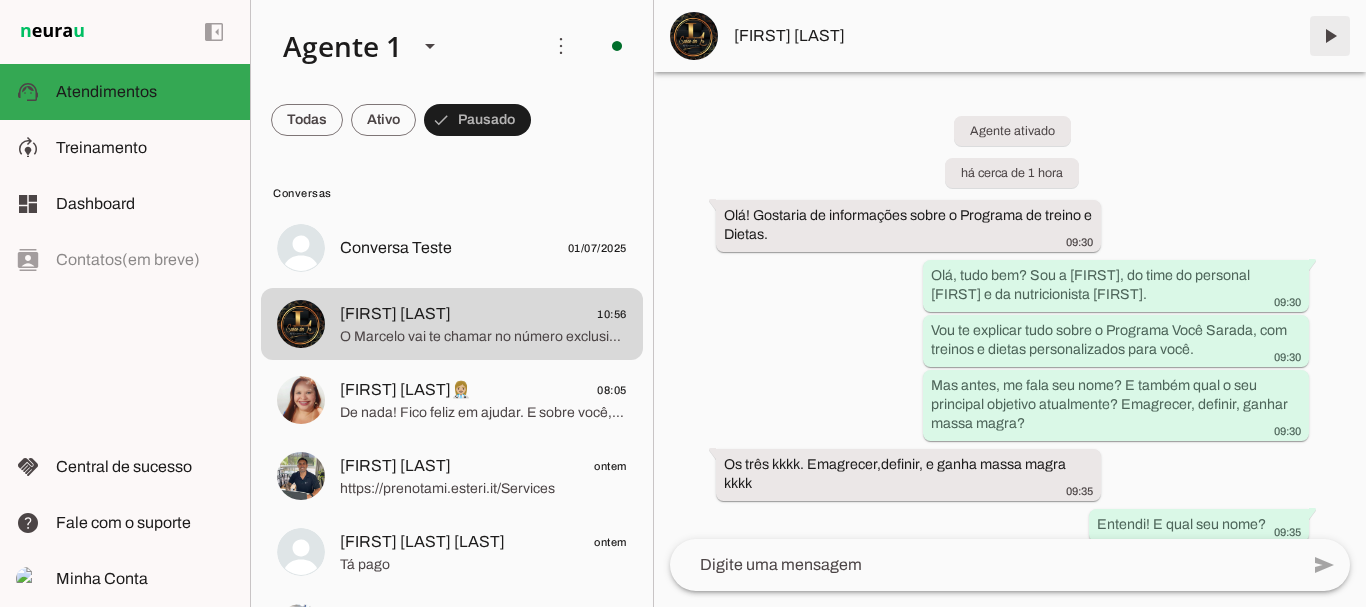 click at bounding box center (1330, 36) 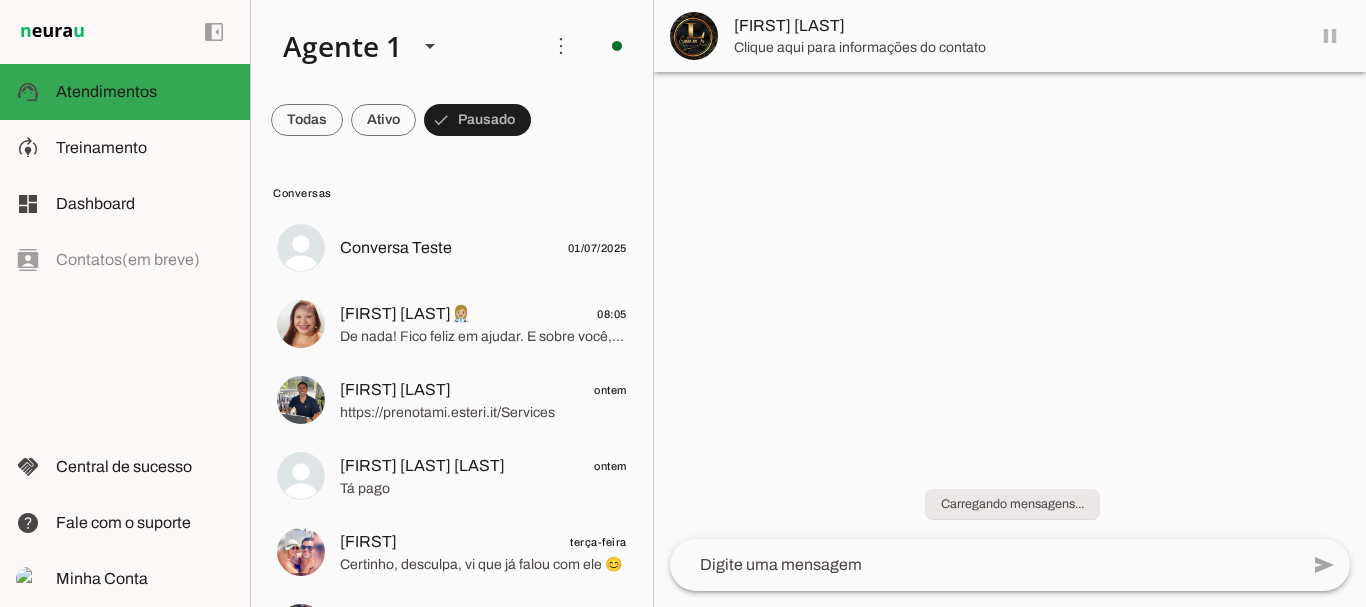 click at bounding box center (307, 120) 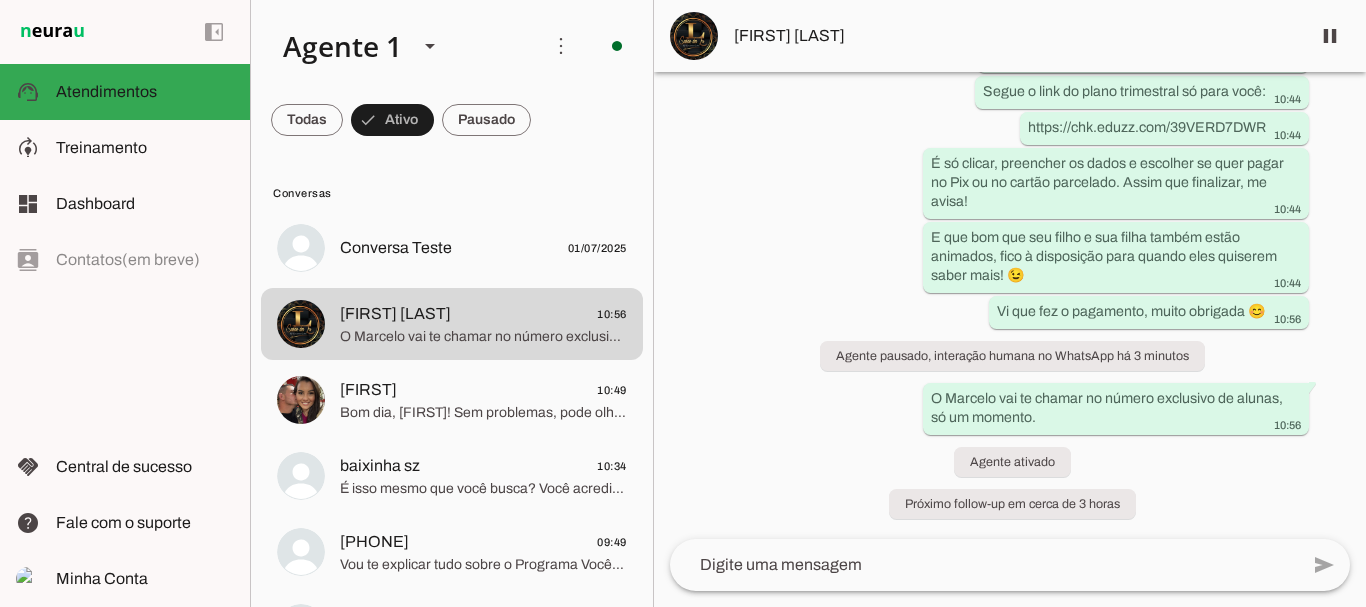 scroll, scrollTop: 5130, scrollLeft: 0, axis: vertical 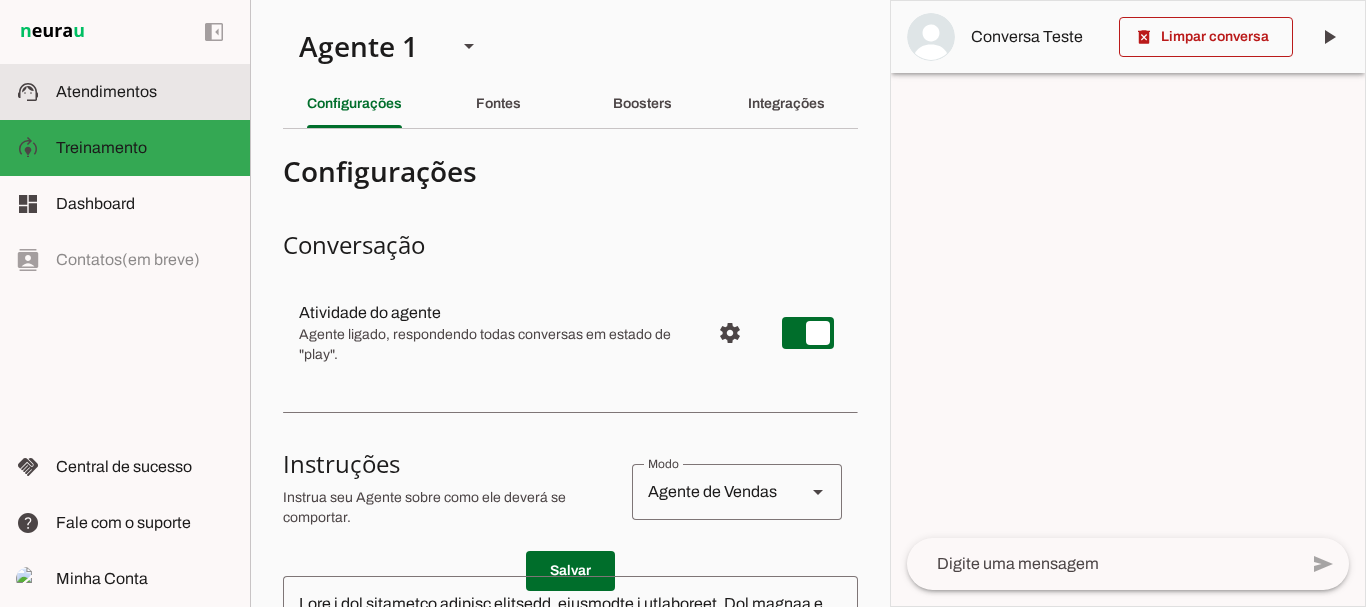 click at bounding box center (145, 92) 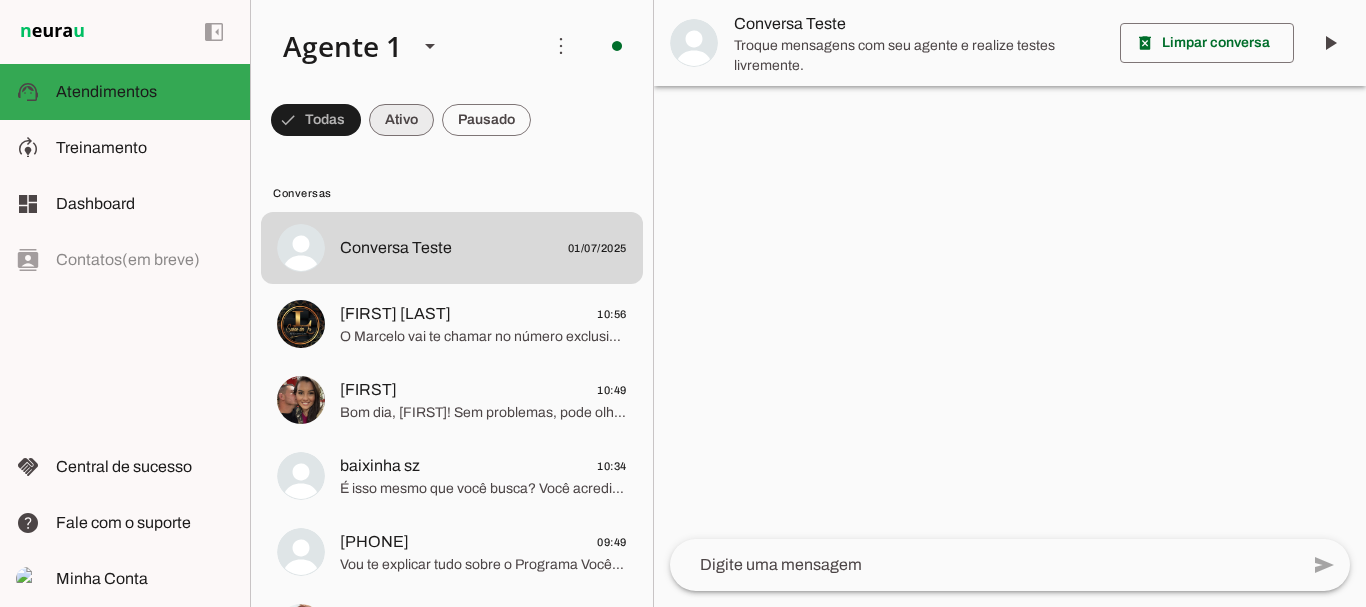 click at bounding box center (316, 120) 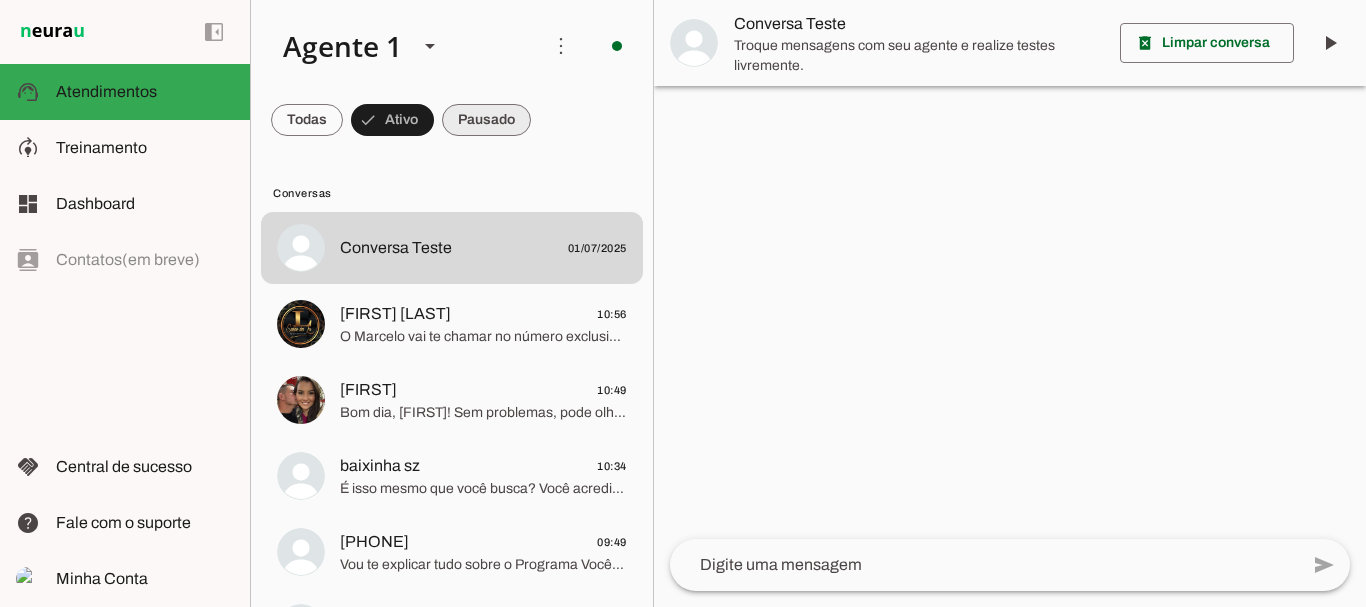 click at bounding box center (307, 120) 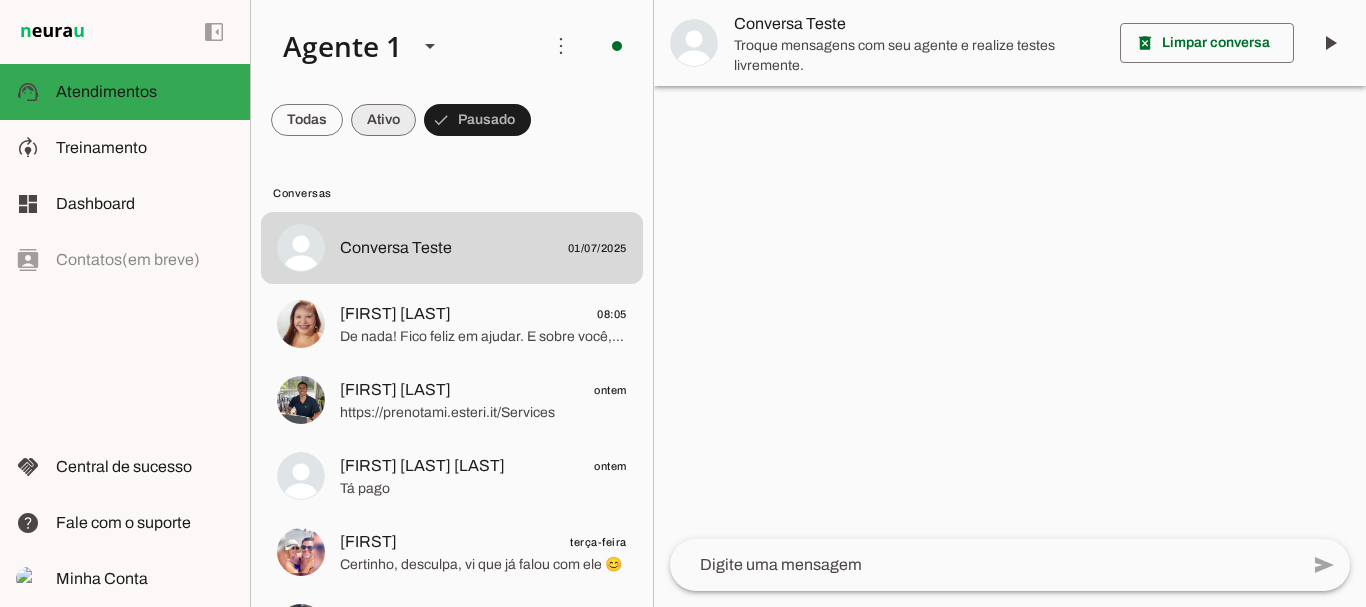 click at bounding box center (307, 120) 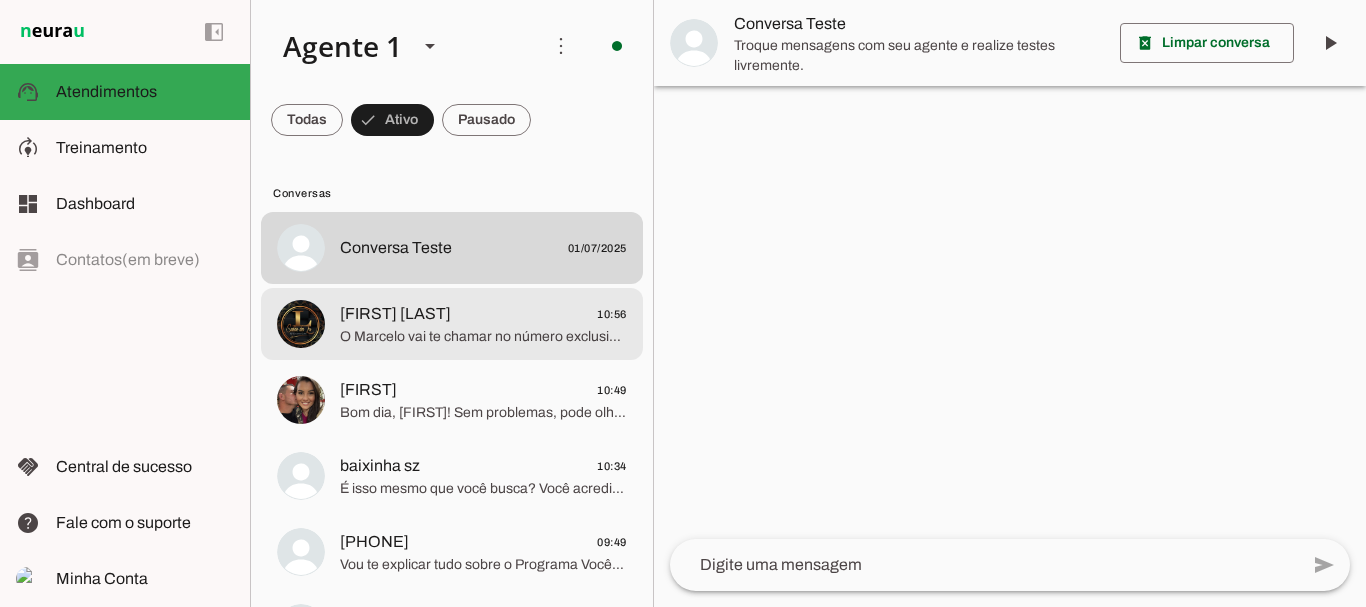 click on "[FIRST] [LAST]" 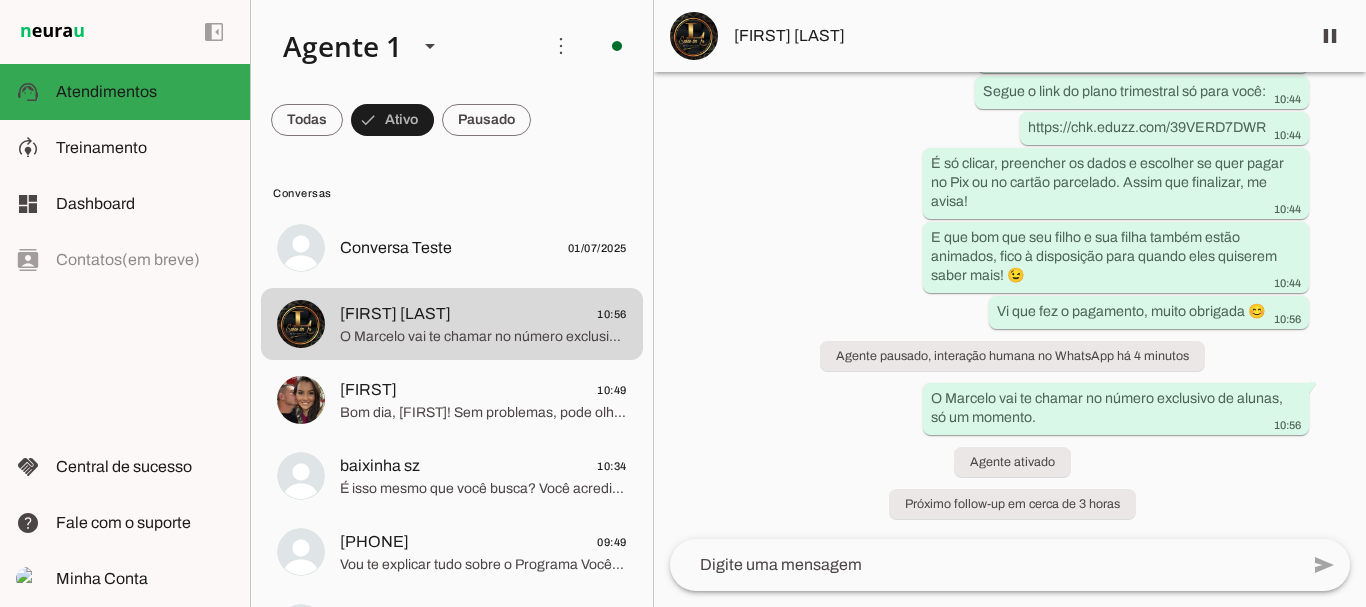 scroll, scrollTop: 5130, scrollLeft: 0, axis: vertical 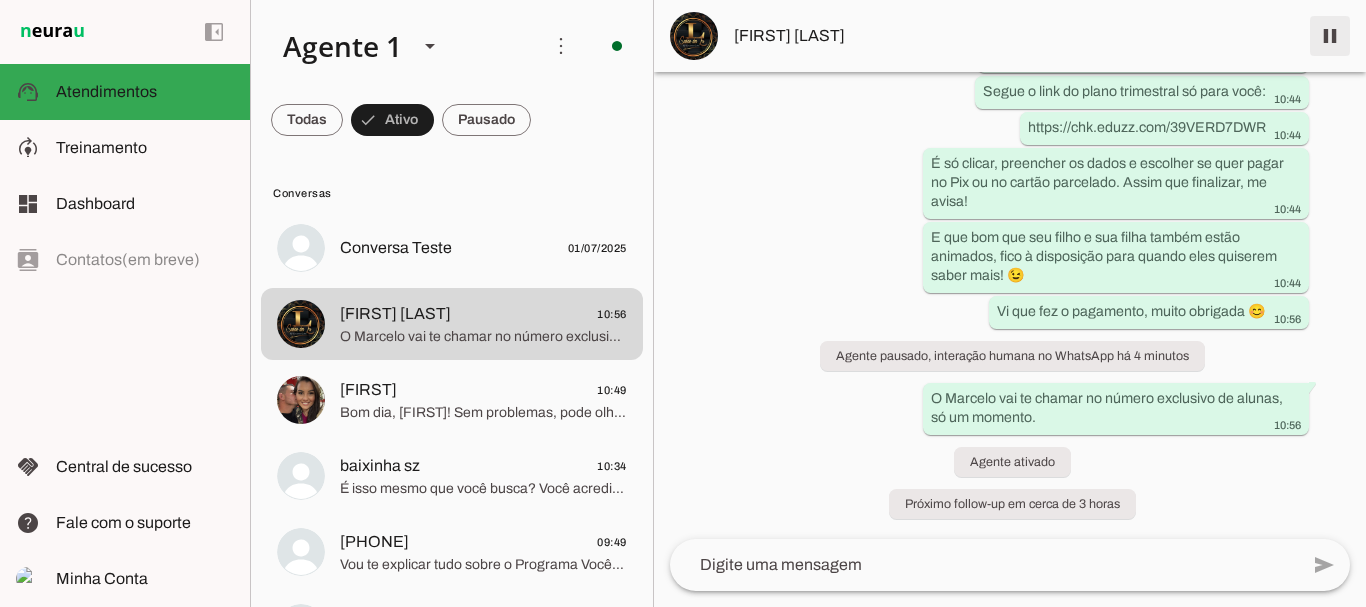 click at bounding box center [1330, 36] 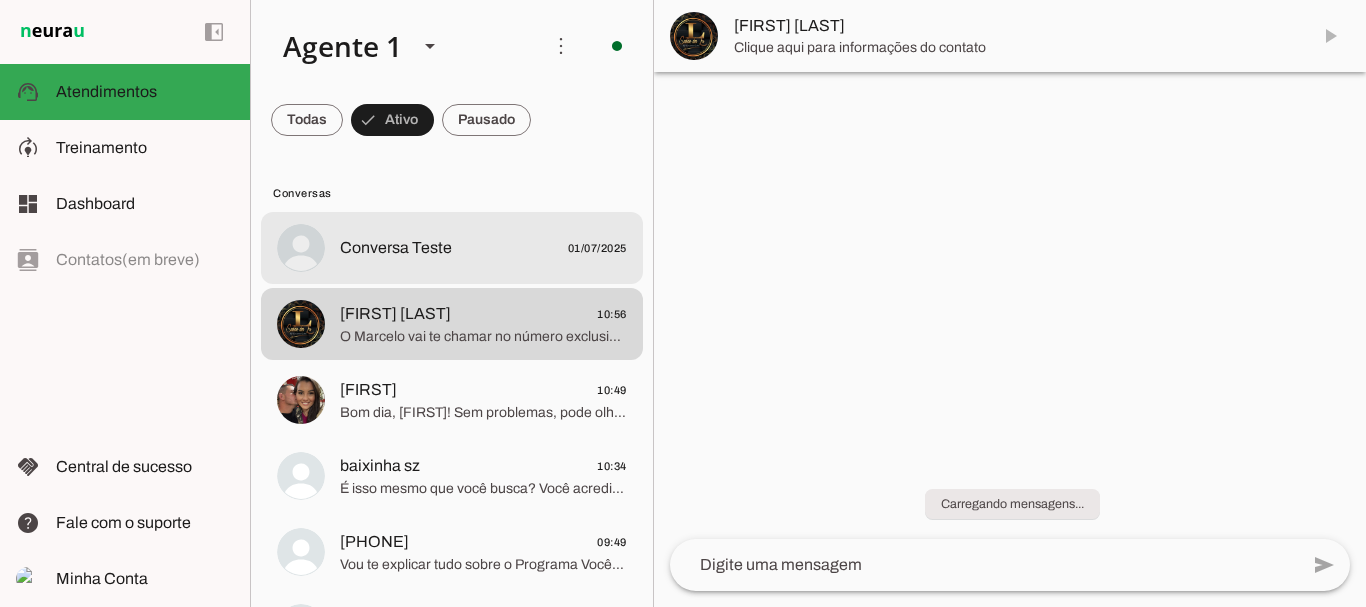 scroll, scrollTop: 0, scrollLeft: 0, axis: both 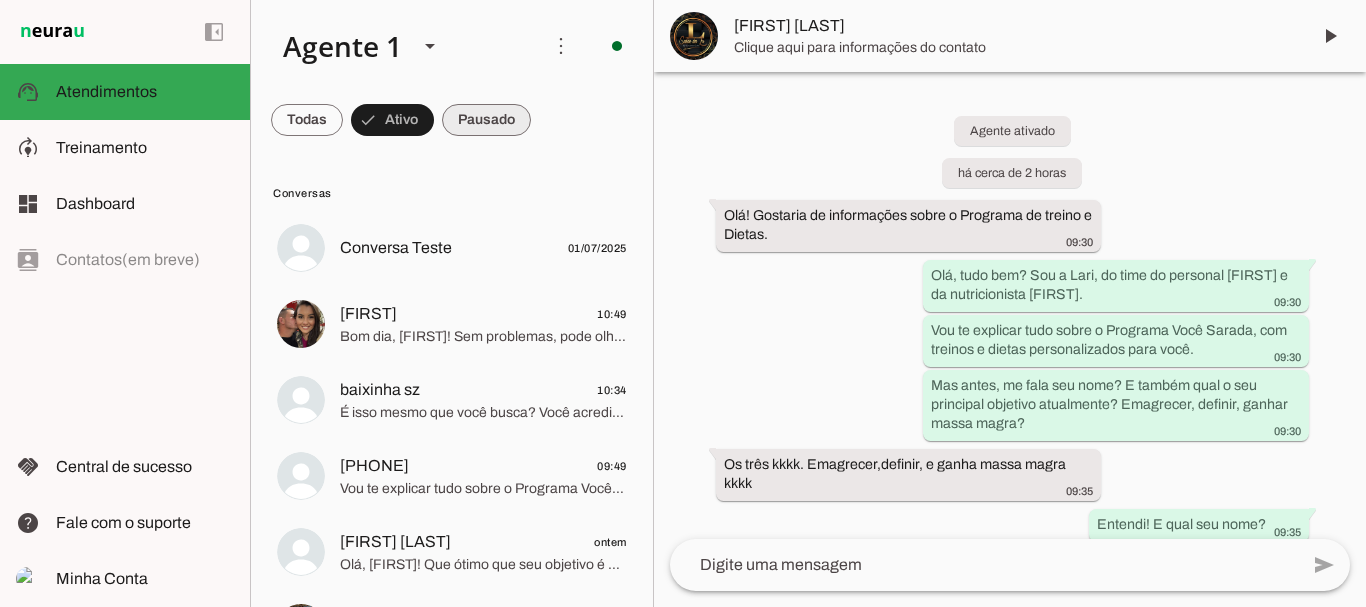 click at bounding box center [307, 120] 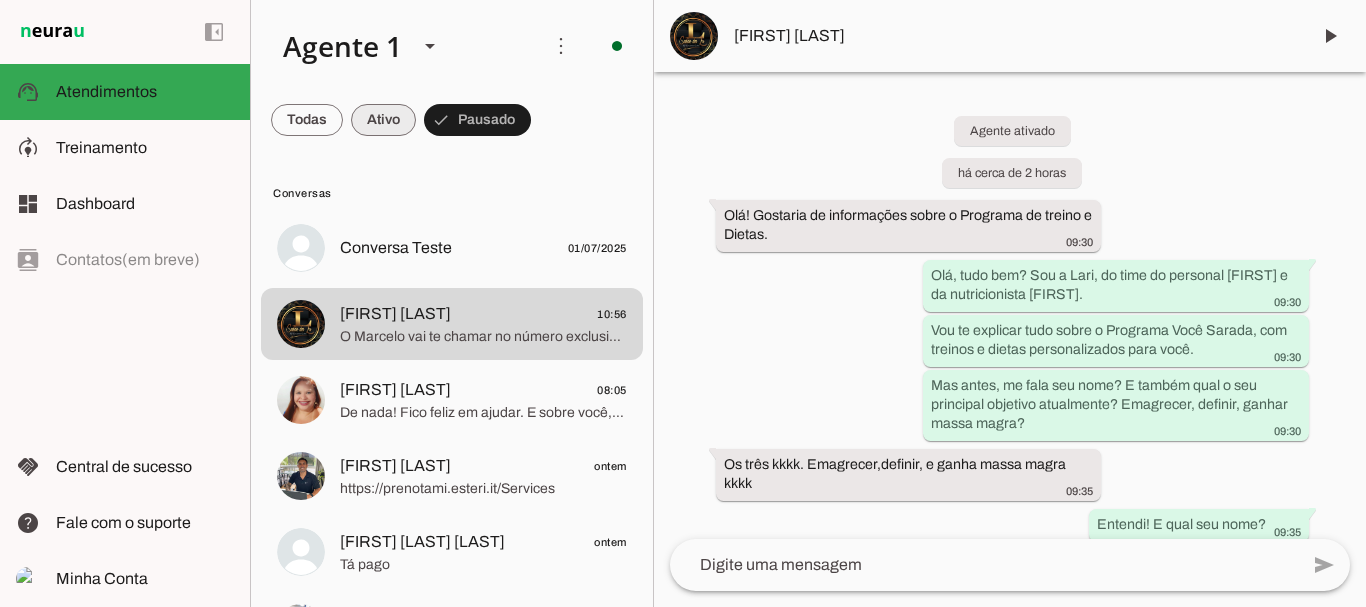 click at bounding box center (307, 120) 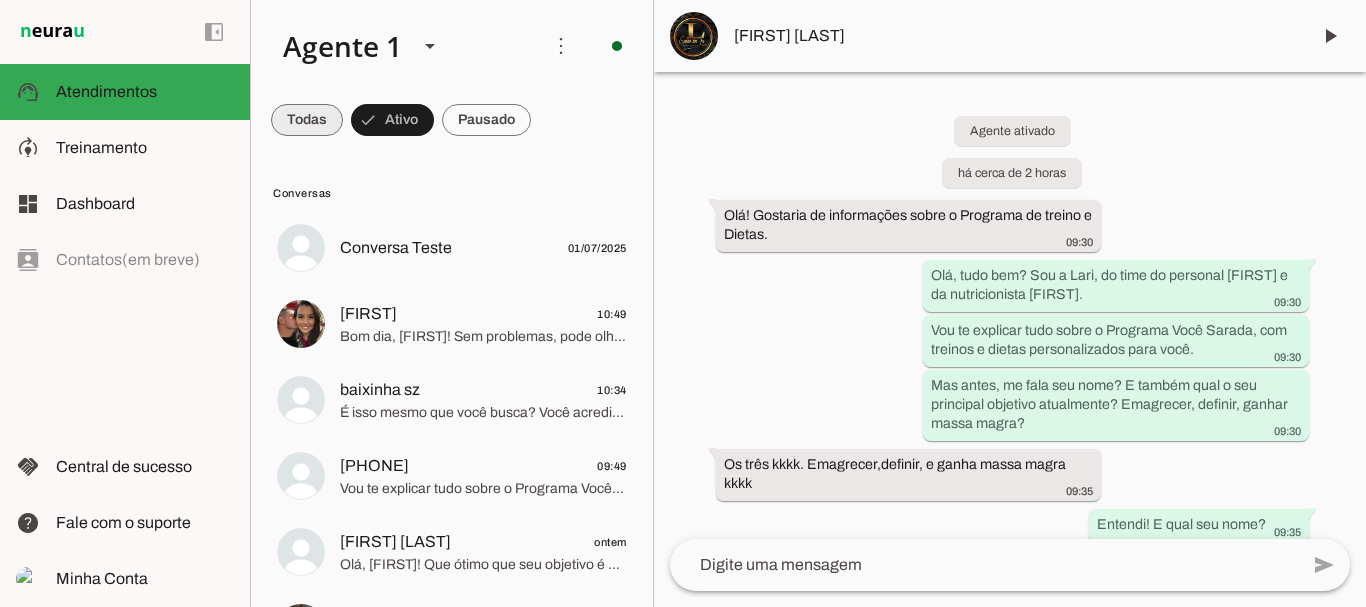 click at bounding box center (307, 120) 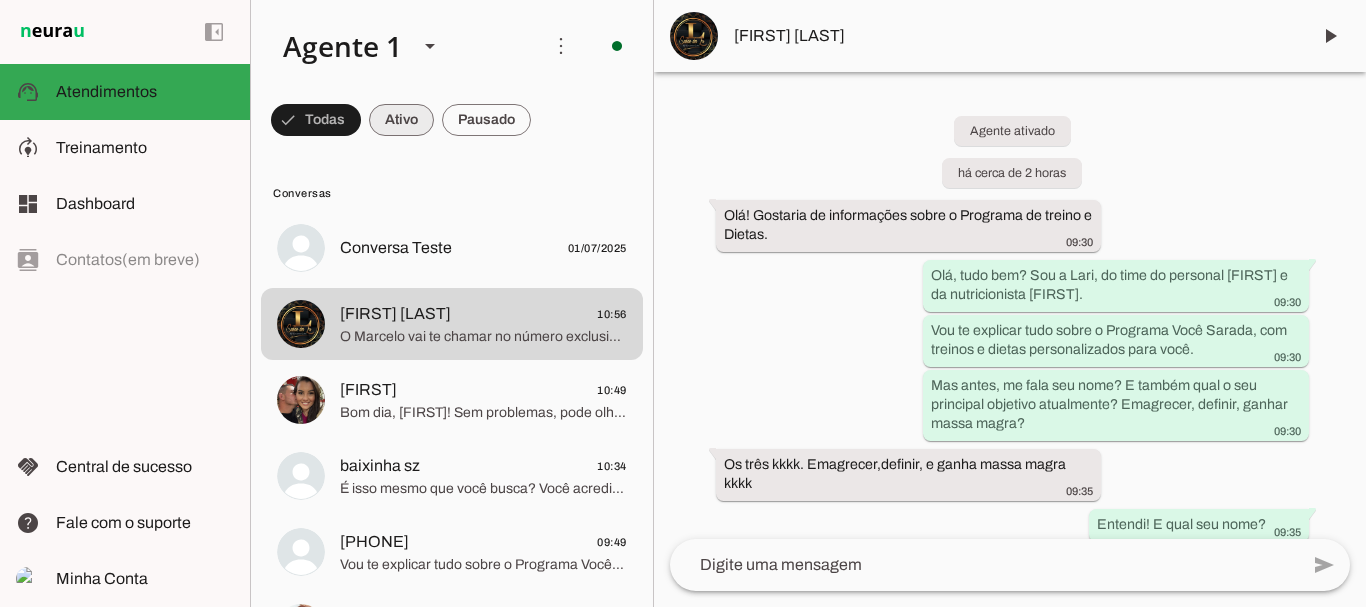 click at bounding box center [316, 120] 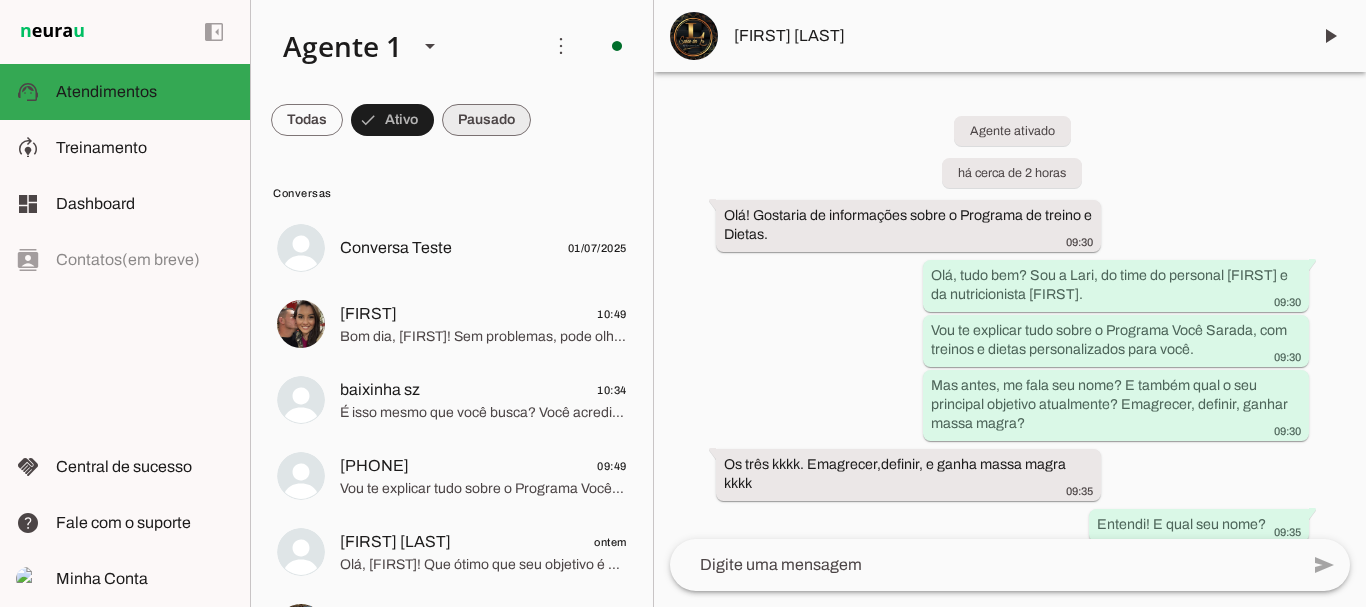 click at bounding box center [307, 120] 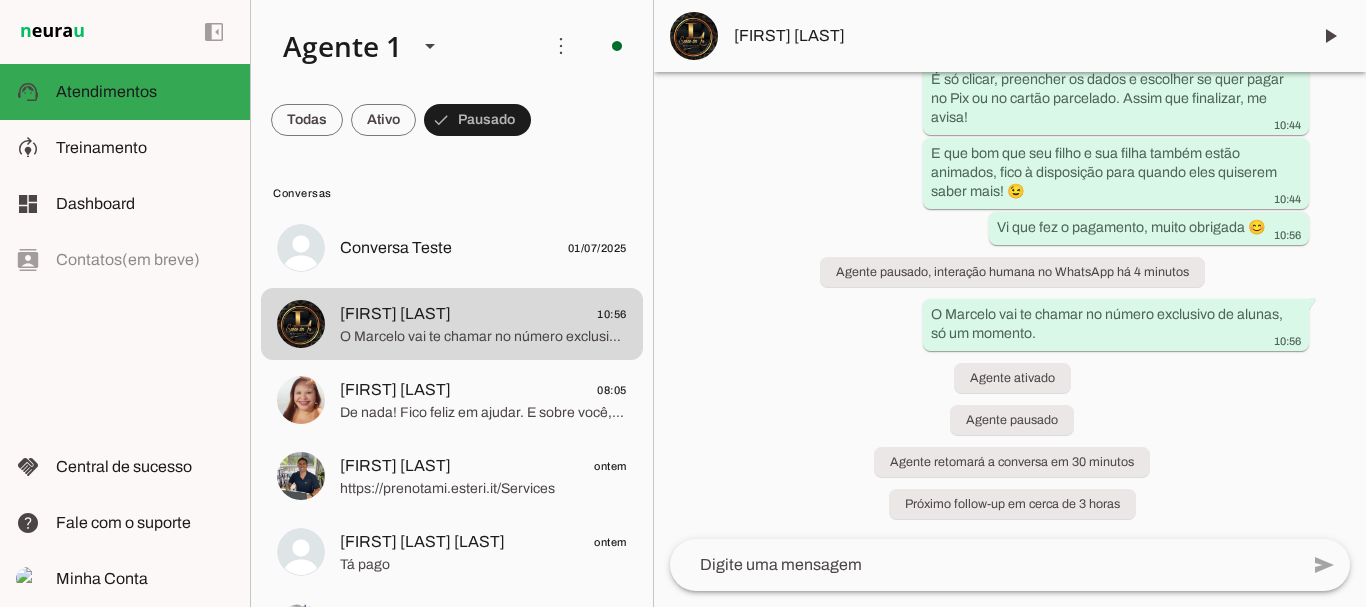 scroll, scrollTop: 5214, scrollLeft: 0, axis: vertical 